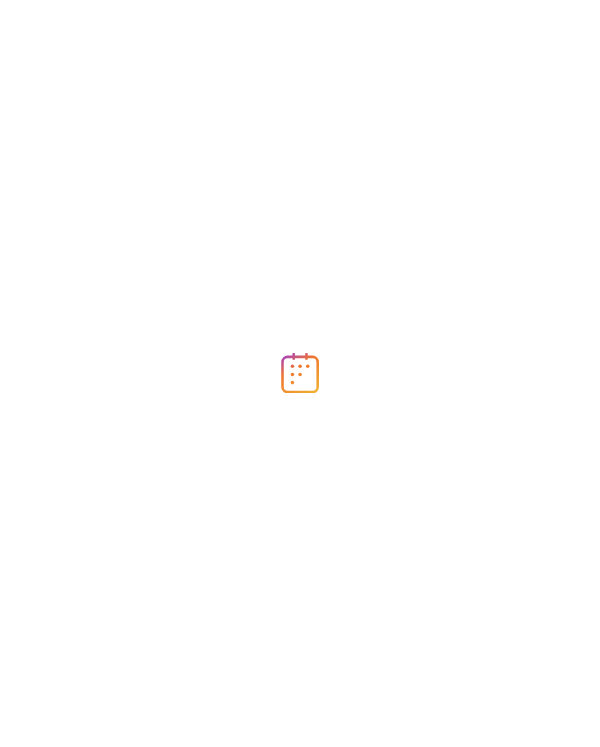 scroll, scrollTop: 0, scrollLeft: 0, axis: both 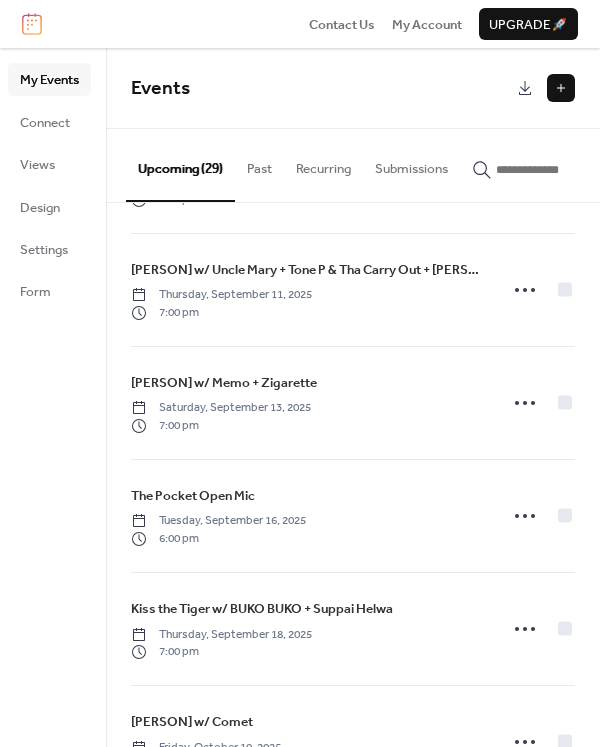 click at bounding box center [561, 88] 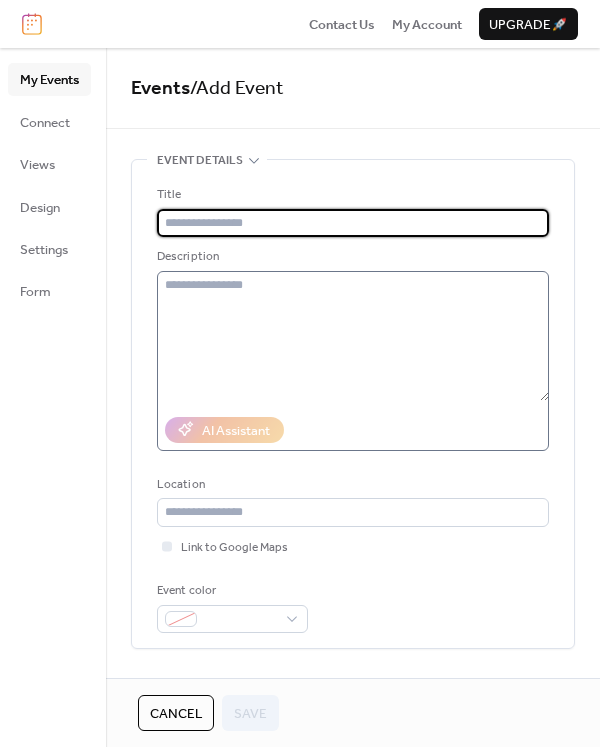 paste on "**********" 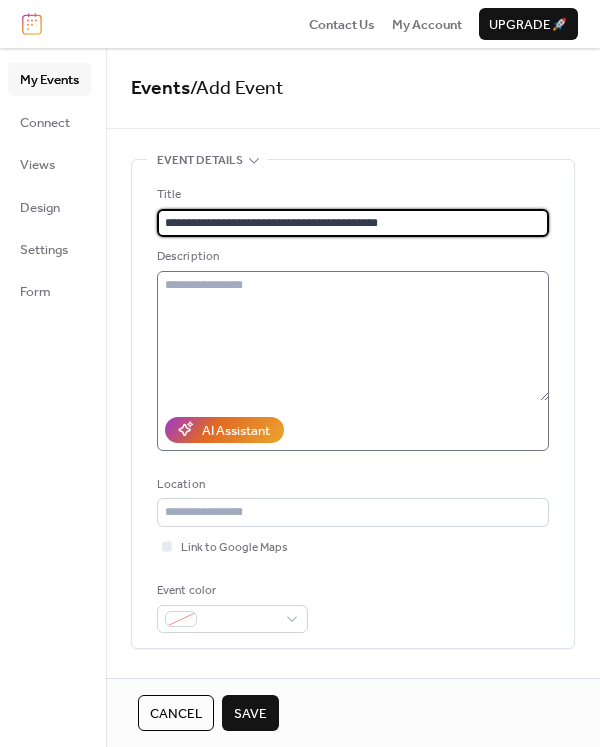 type on "**********" 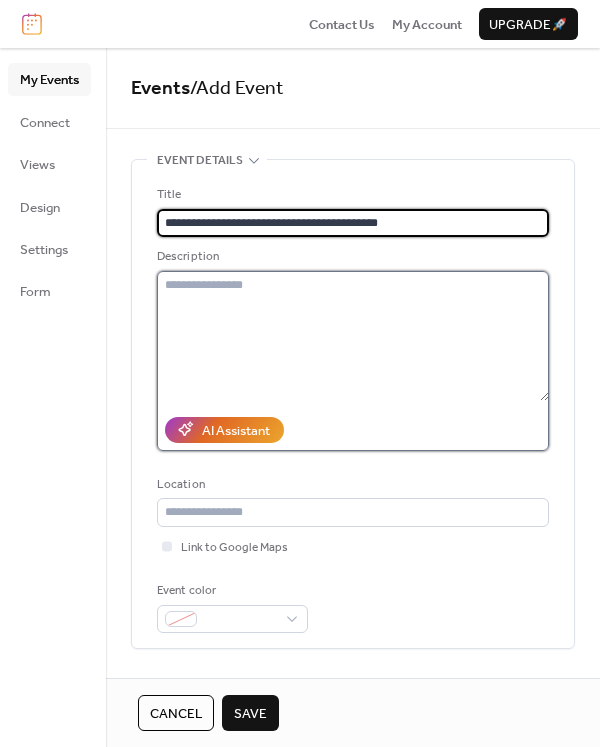 click at bounding box center (353, 336) 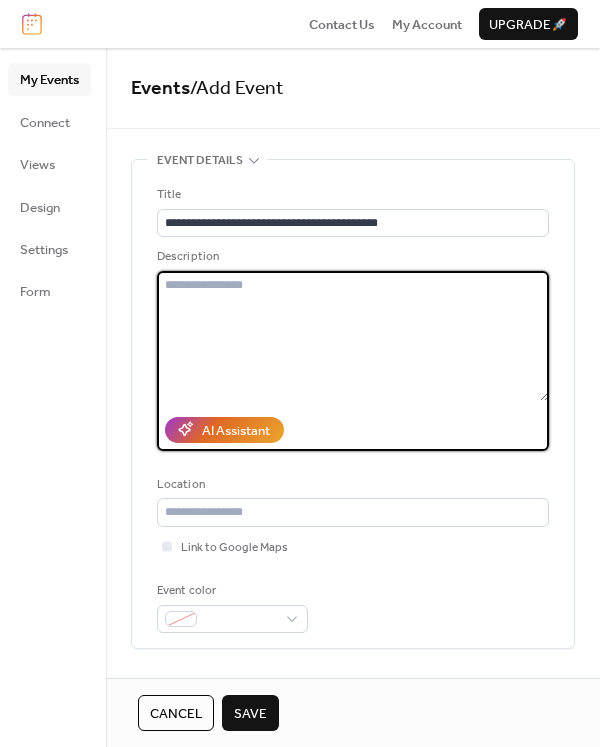 paste on "**********" 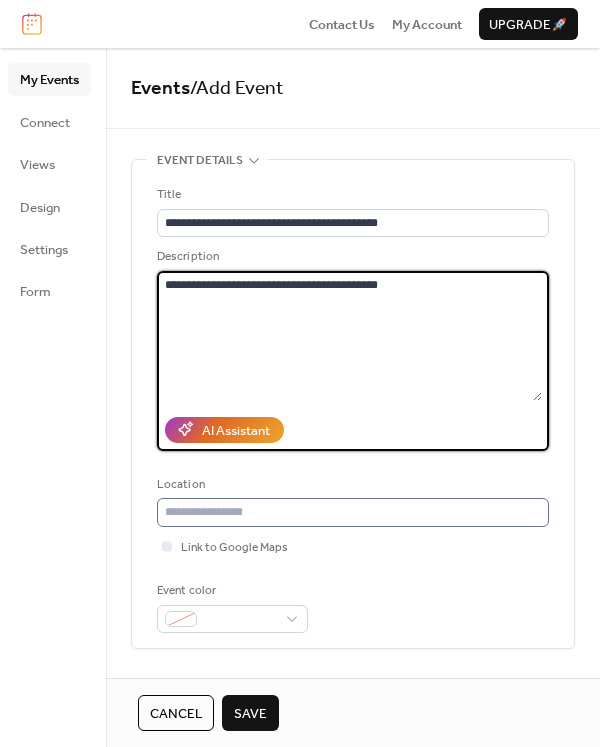 type on "**********" 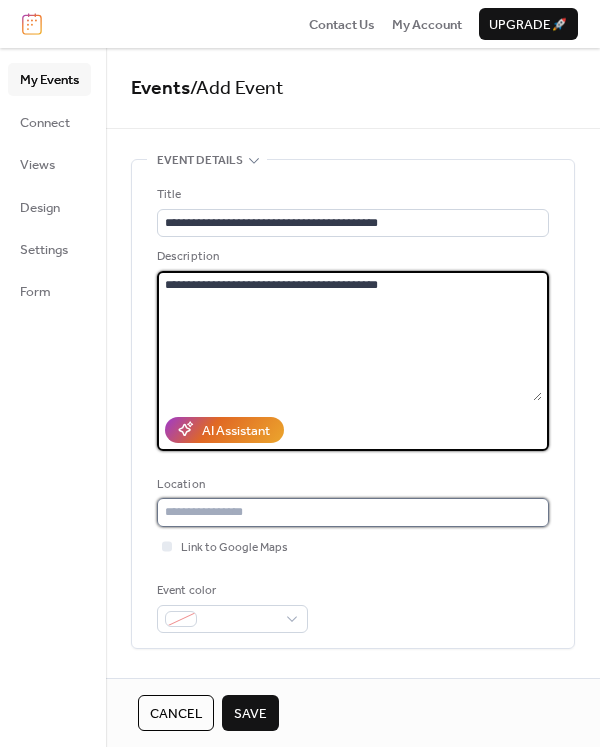 click at bounding box center [353, 512] 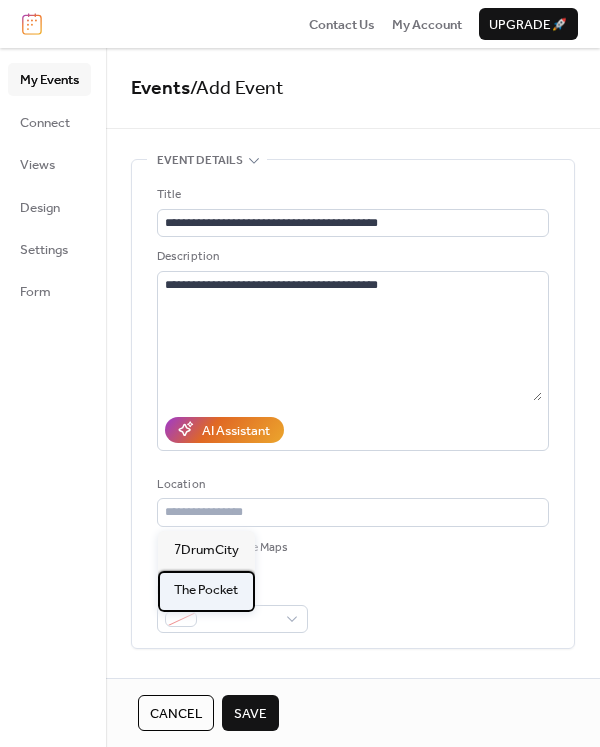 click on "The Pocket" at bounding box center [206, 590] 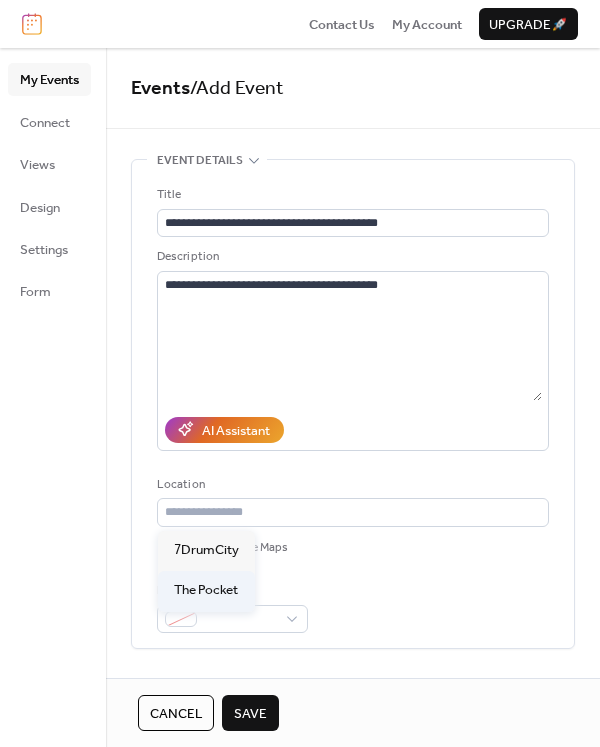 type on "**********" 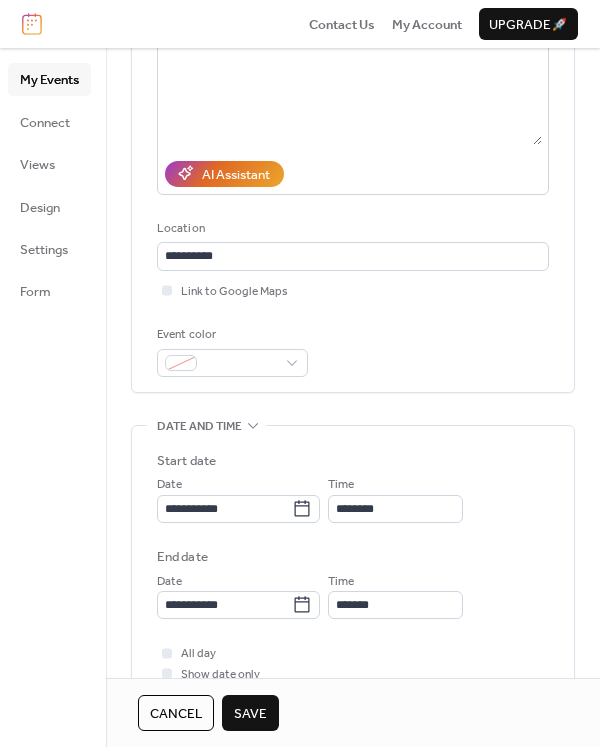 scroll, scrollTop: 264, scrollLeft: 0, axis: vertical 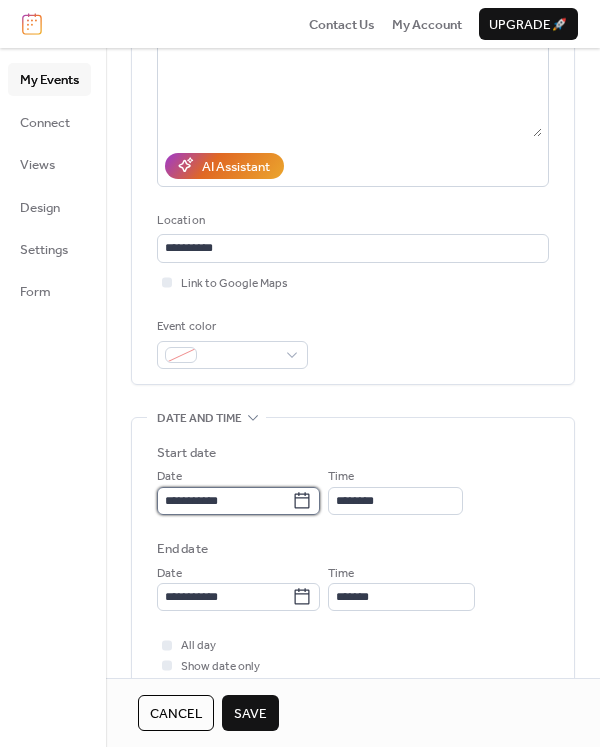 click on "**********" at bounding box center [224, 501] 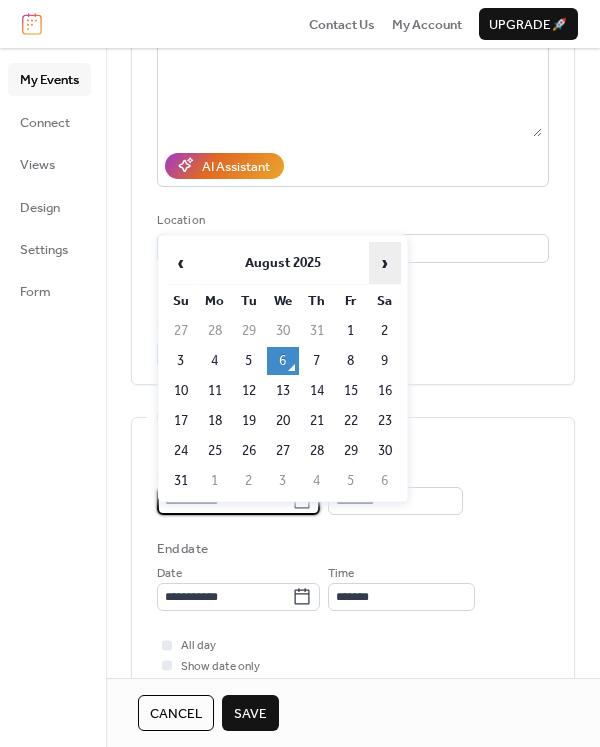click on "›" at bounding box center [385, 263] 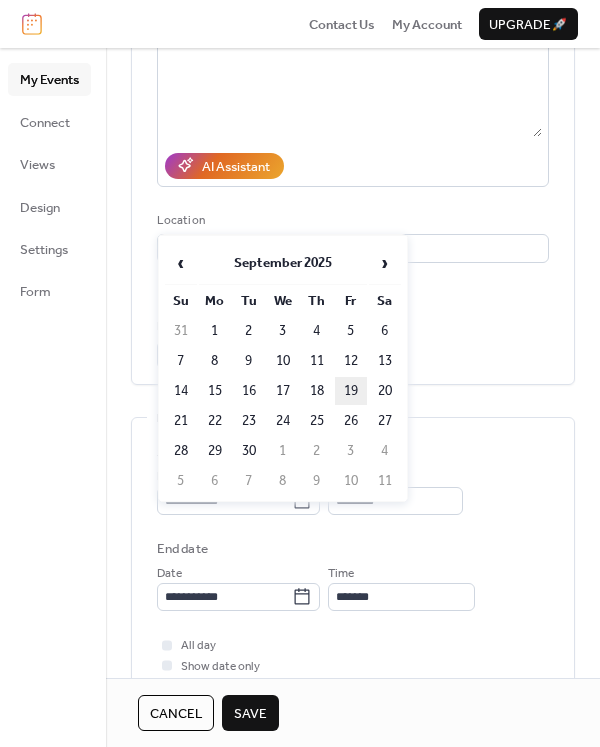 click on "19" at bounding box center (351, 391) 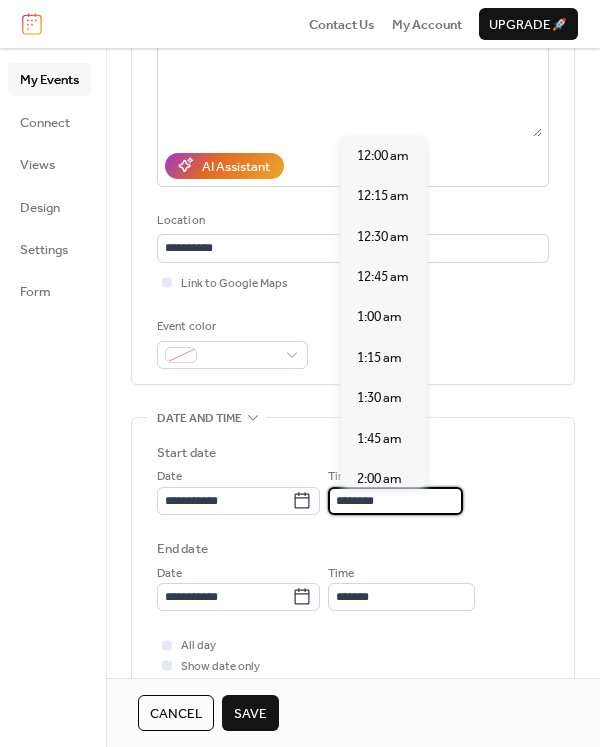 click on "********" at bounding box center (395, 501) 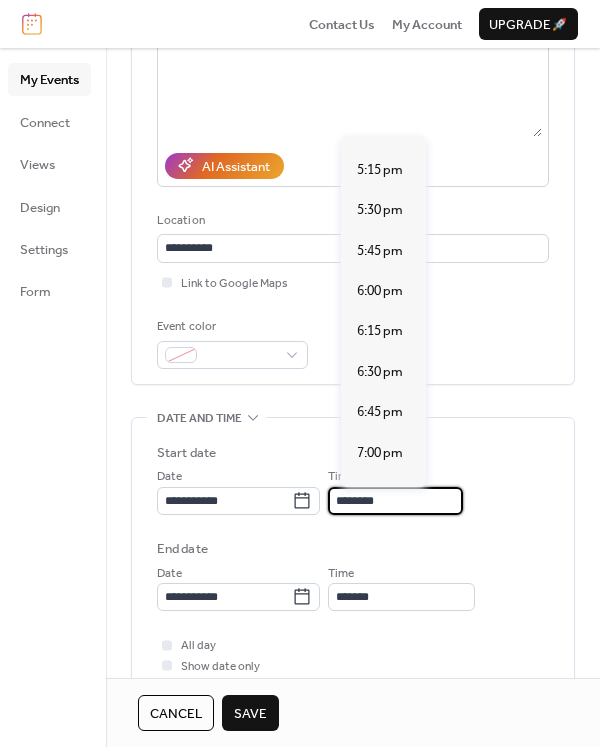 scroll, scrollTop: 2802, scrollLeft: 0, axis: vertical 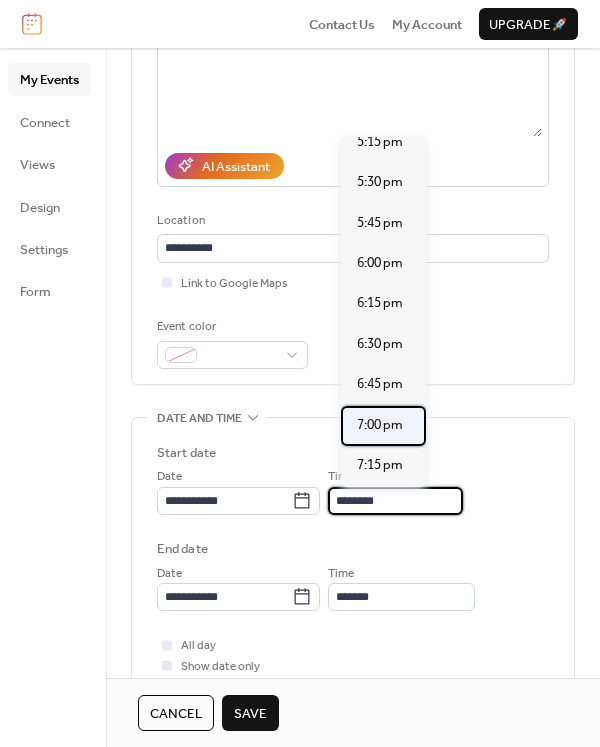 click on "7:00 pm" at bounding box center (380, 425) 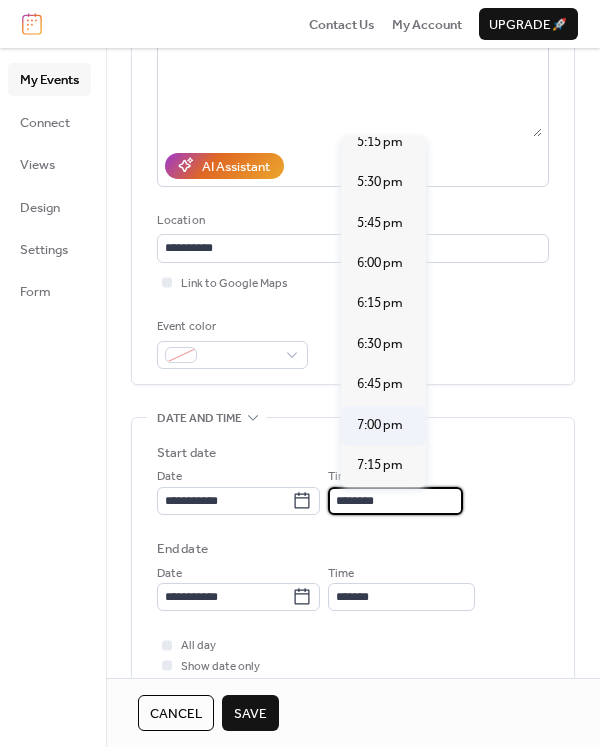 type on "*******" 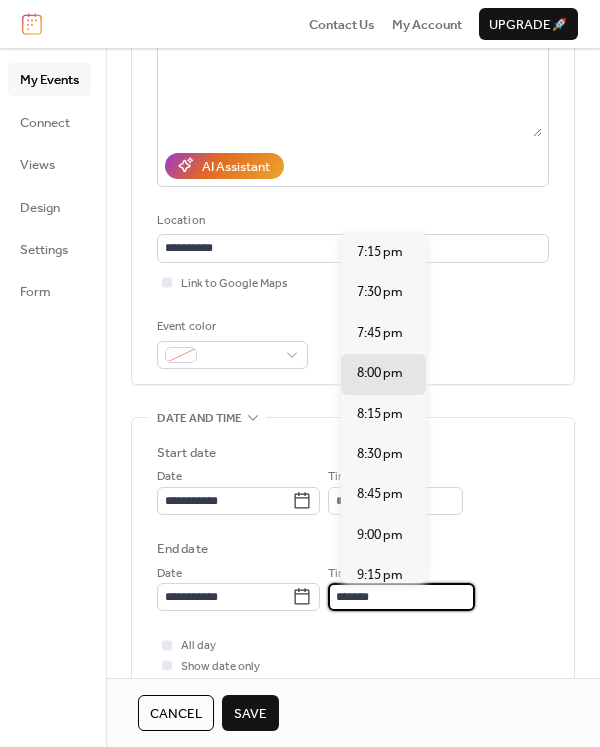 click on "*******" at bounding box center [401, 597] 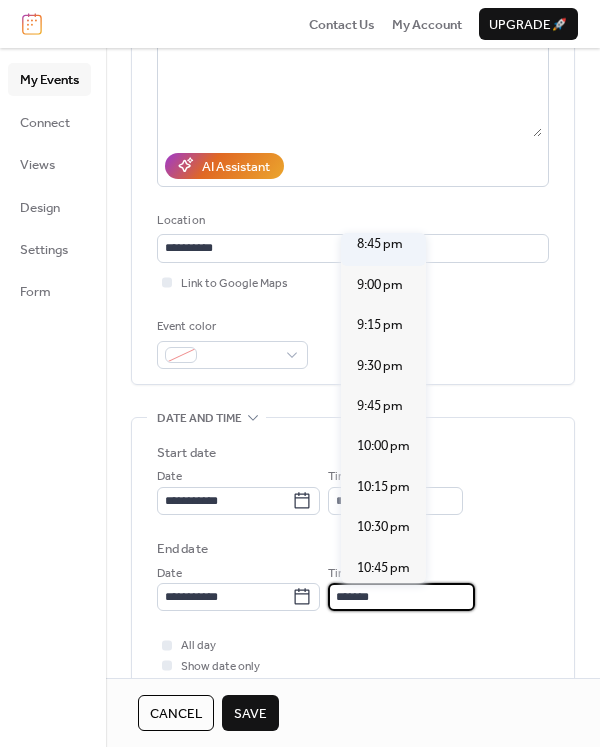 scroll, scrollTop: 264, scrollLeft: 0, axis: vertical 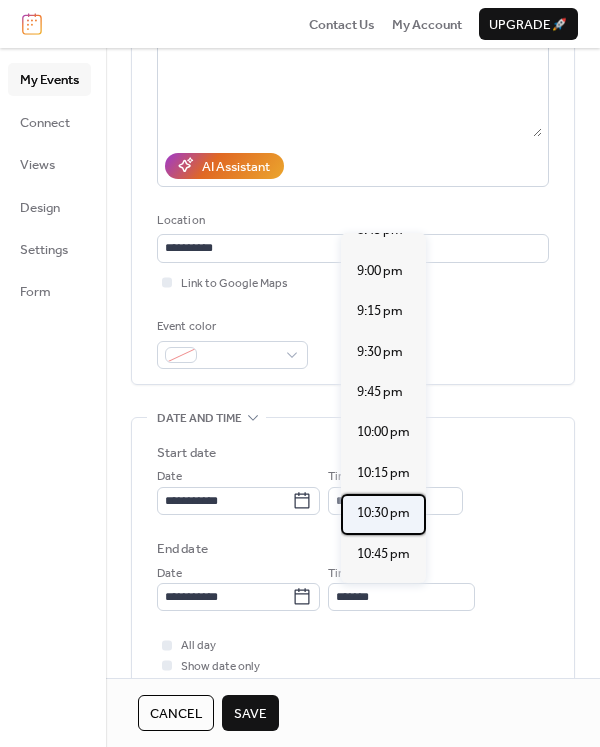 click on "10:30 pm" at bounding box center [383, 513] 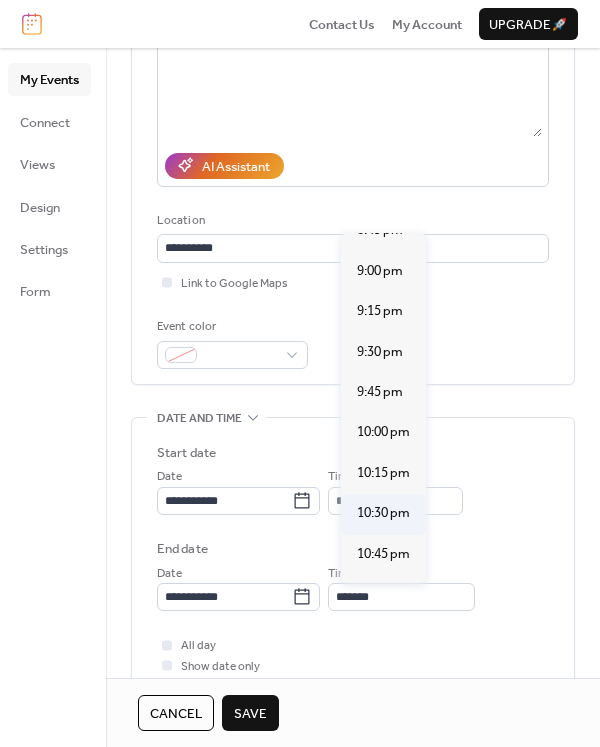 type on "********" 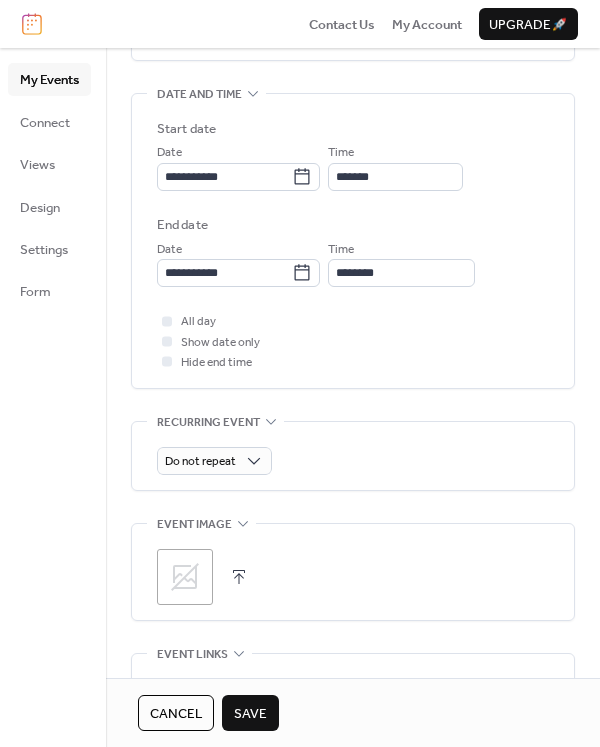 scroll, scrollTop: 688, scrollLeft: 0, axis: vertical 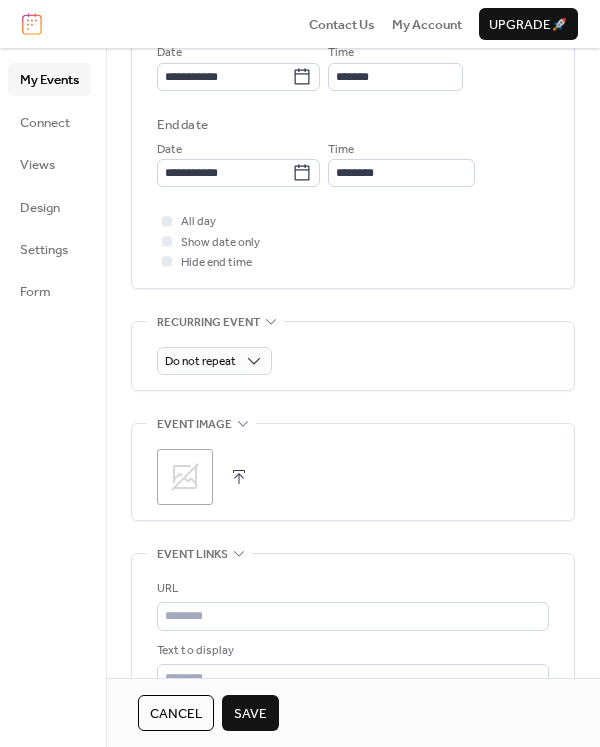 click 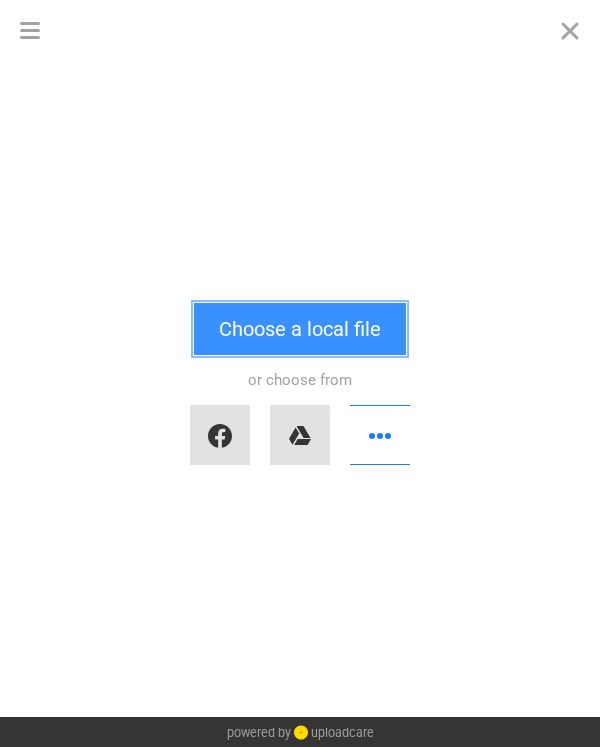 click on "Choose a local file" at bounding box center (300, 329) 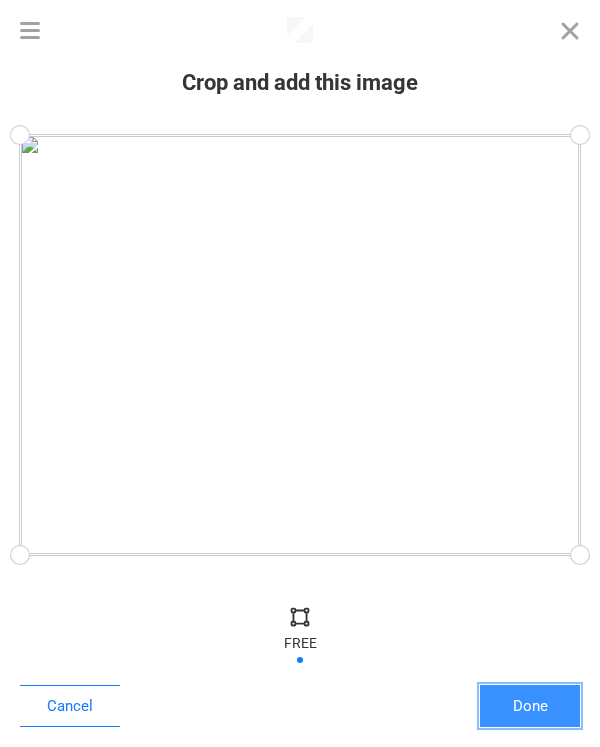 click on "Done" at bounding box center (530, 706) 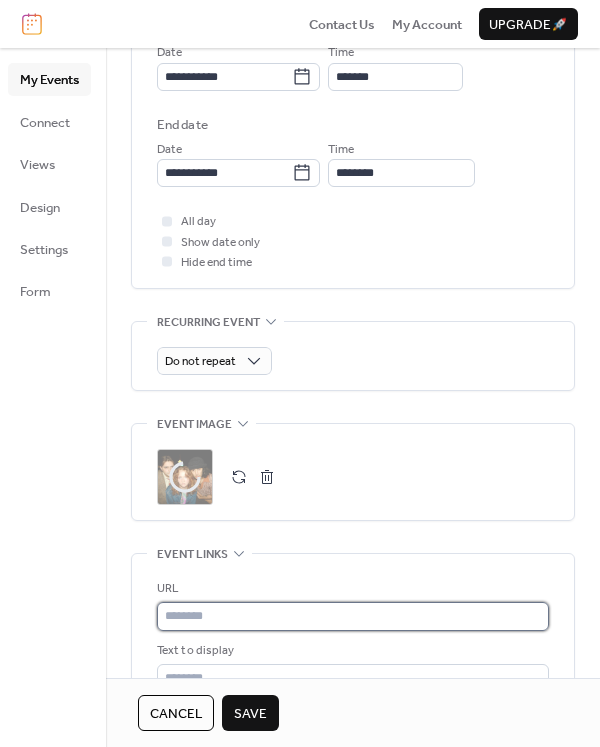 click at bounding box center (353, 616) 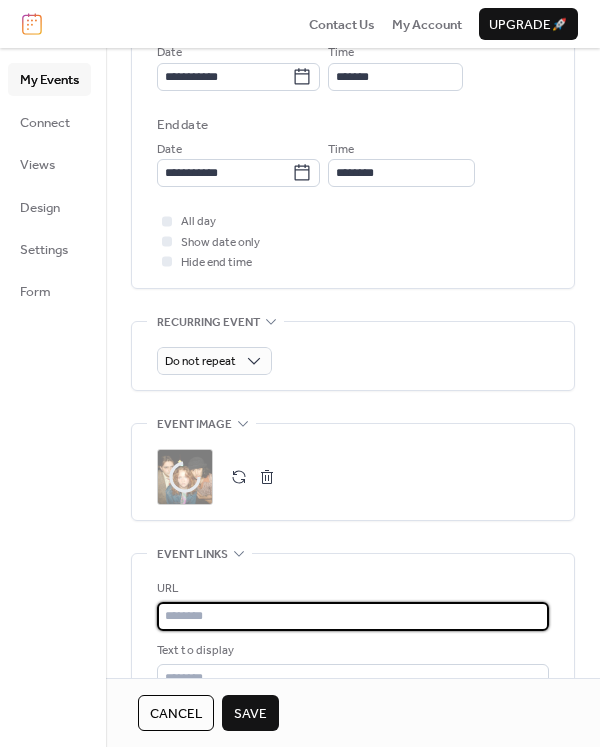paste on "**********" 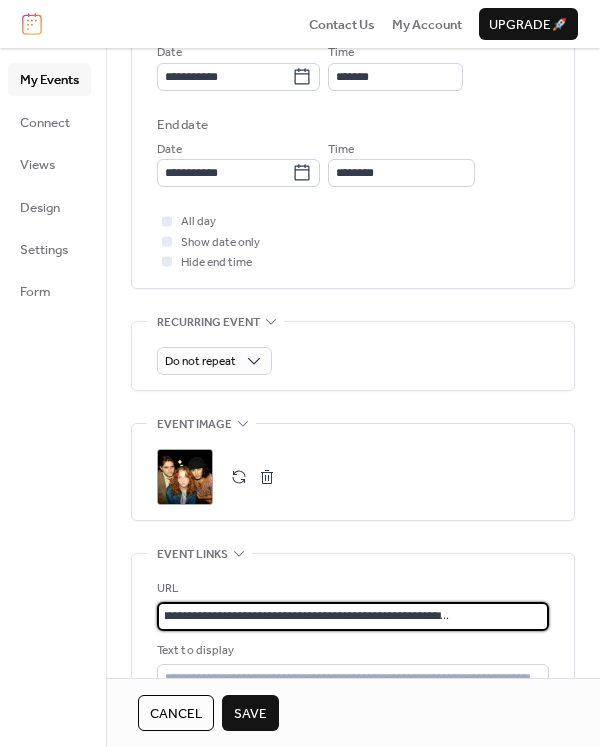 scroll, scrollTop: 0, scrollLeft: 130, axis: horizontal 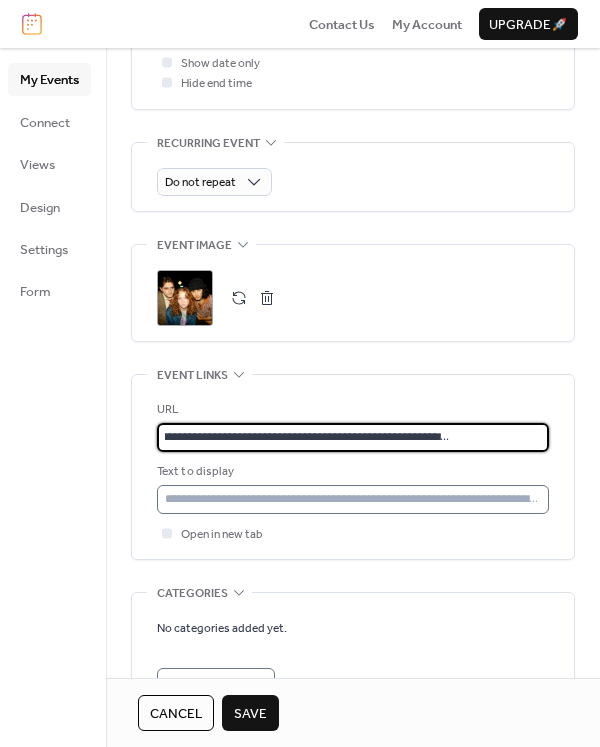 type on "**********" 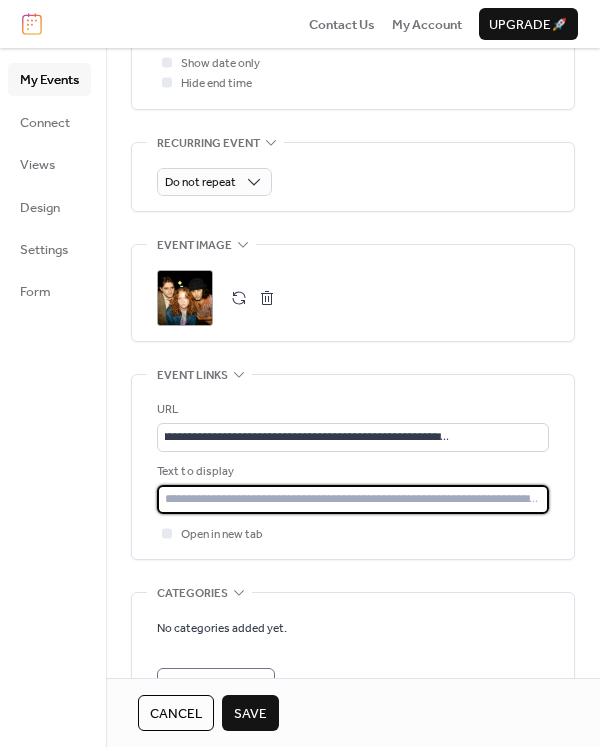 click at bounding box center [353, 499] 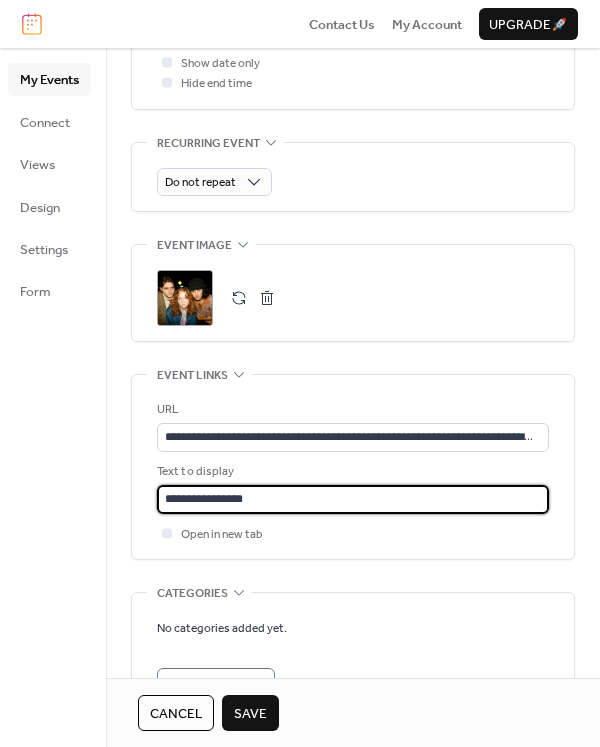 scroll, scrollTop: 1065, scrollLeft: 0, axis: vertical 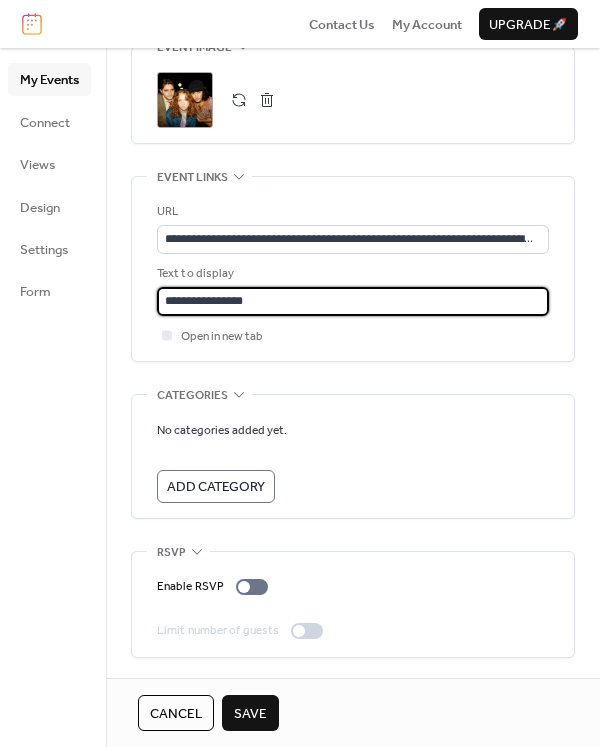 type on "**********" 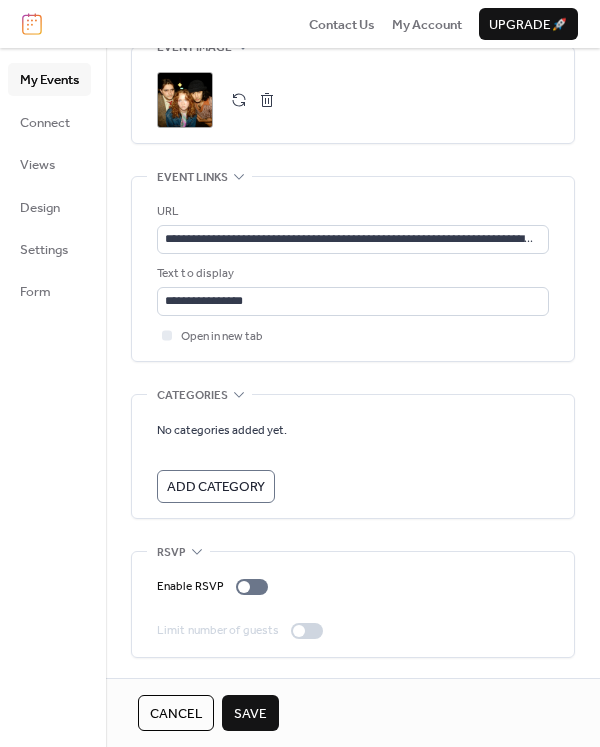 click on "Save" at bounding box center [250, 714] 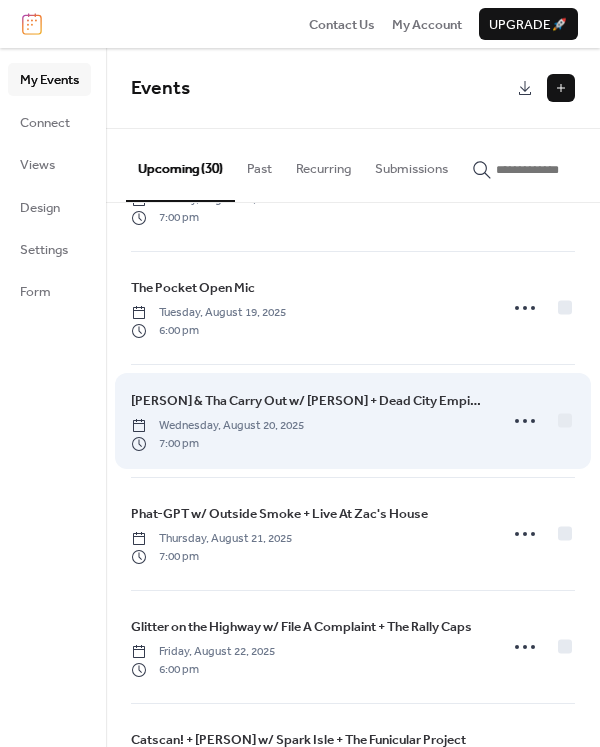 scroll, scrollTop: 779, scrollLeft: 0, axis: vertical 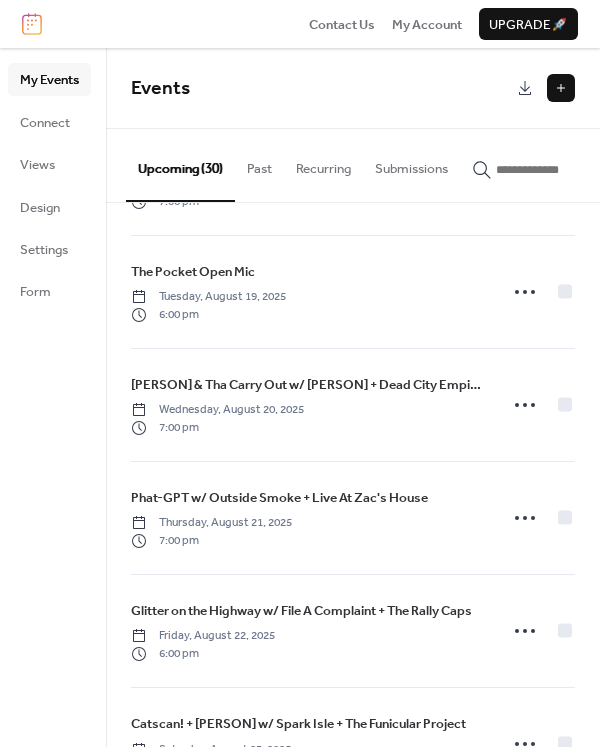 click at bounding box center [561, 88] 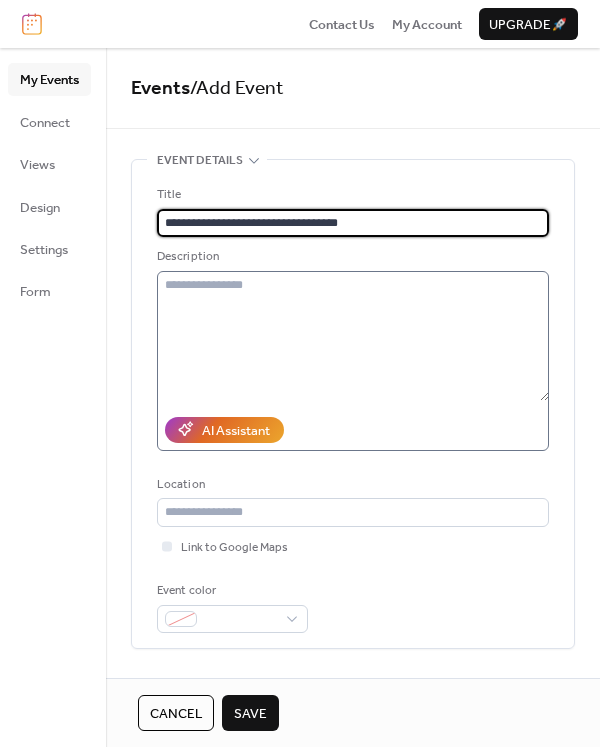 type on "**********" 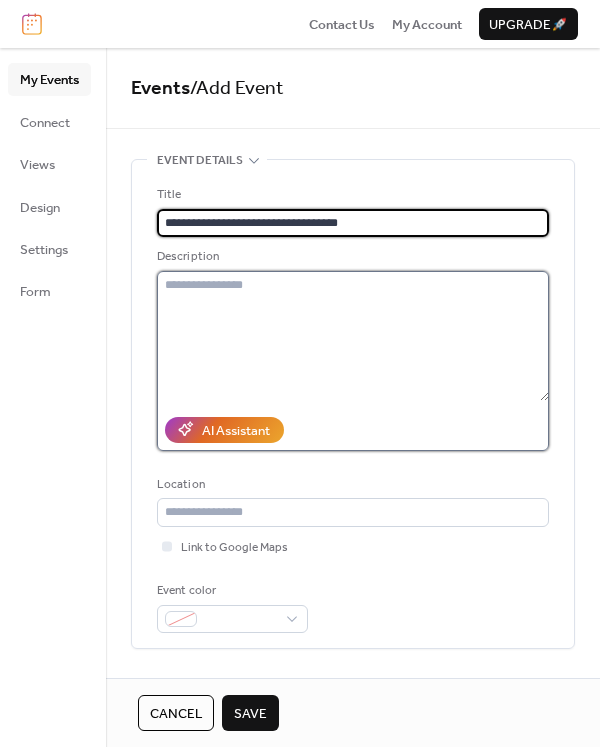 click at bounding box center [353, 336] 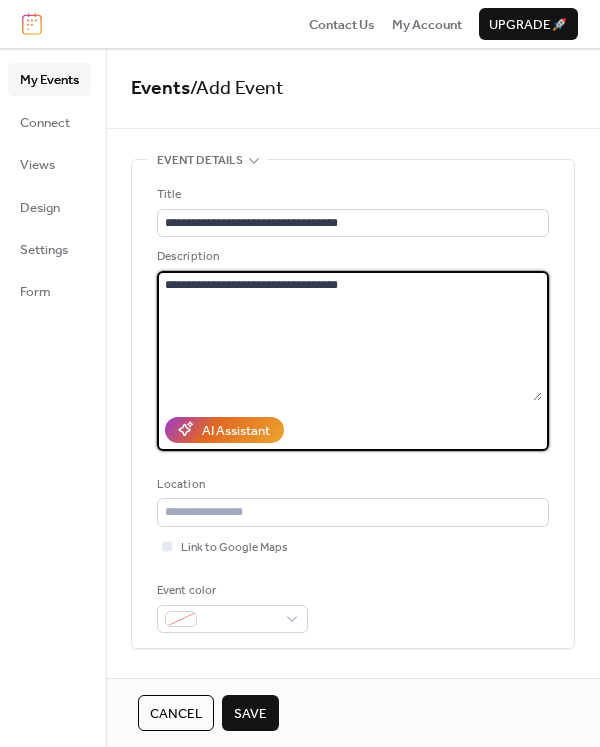 type on "**********" 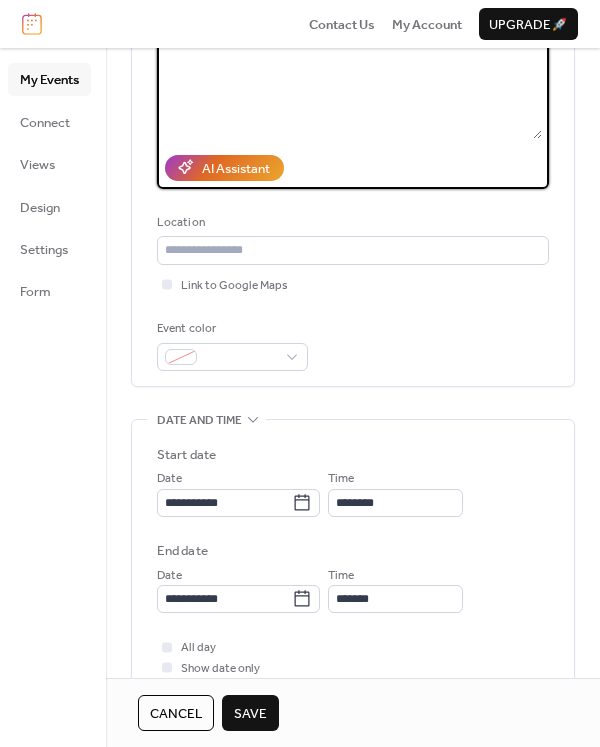 scroll, scrollTop: 263, scrollLeft: 0, axis: vertical 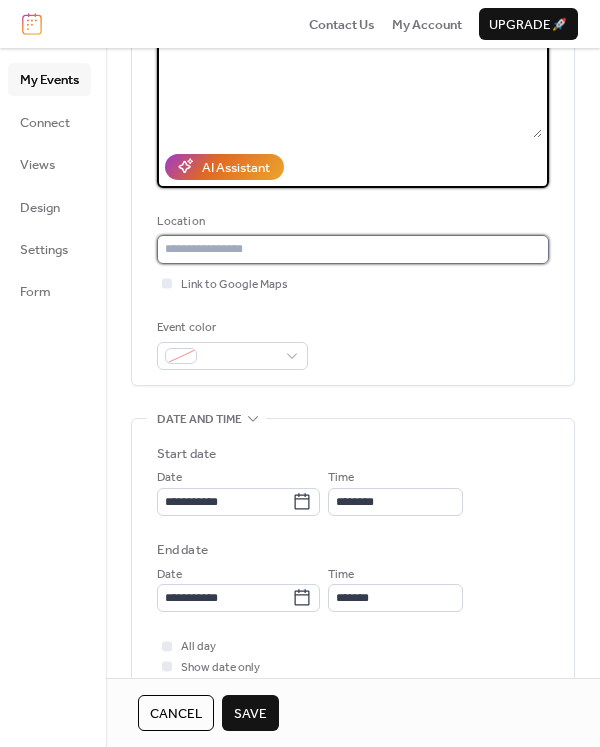 click at bounding box center (353, 249) 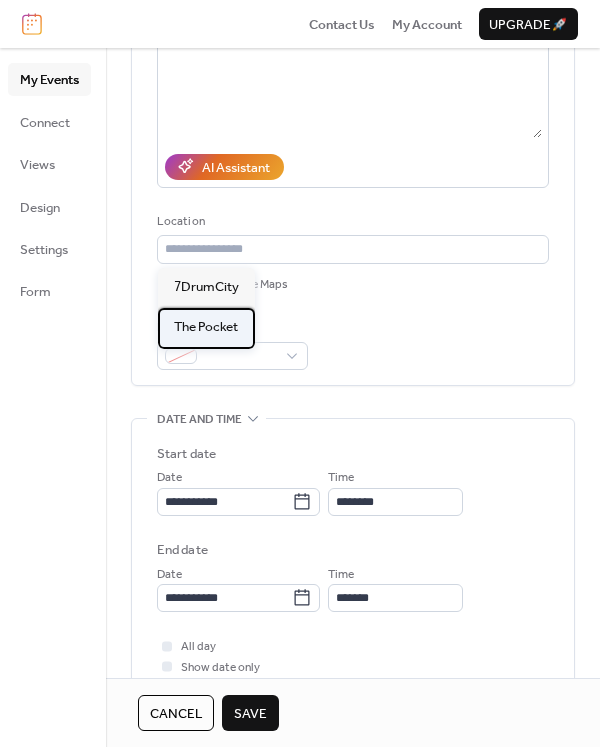 click on "The Pocket" at bounding box center (206, 327) 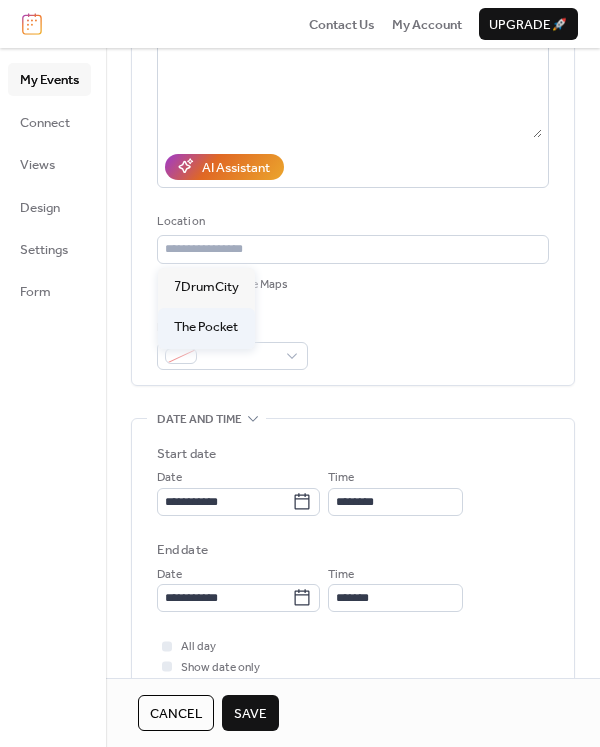 type on "**********" 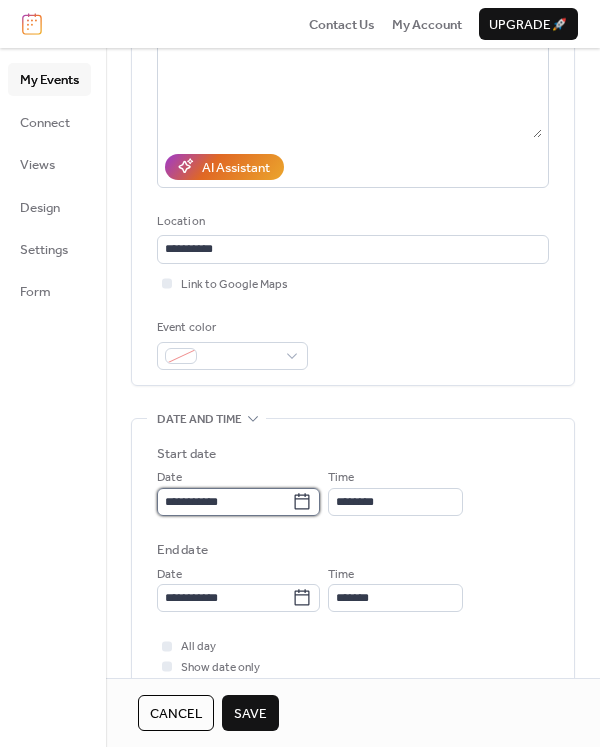 click on "**********" at bounding box center (224, 502) 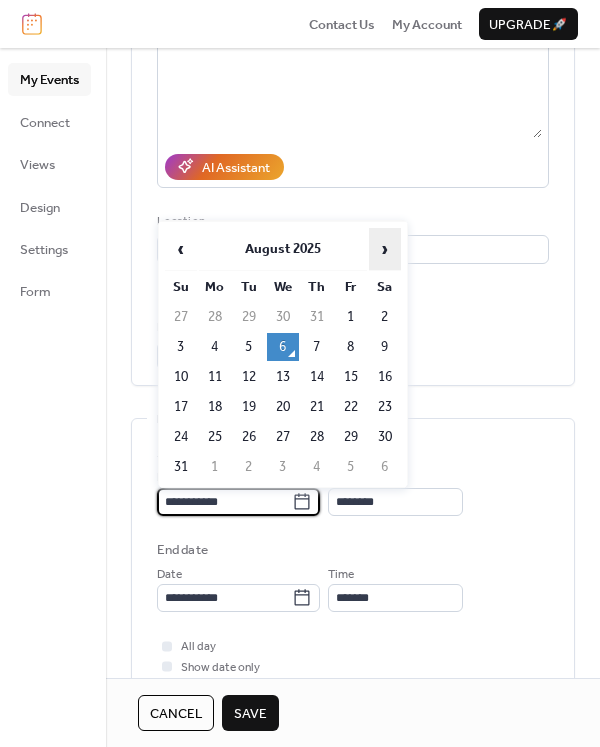 click on "›" at bounding box center [385, 249] 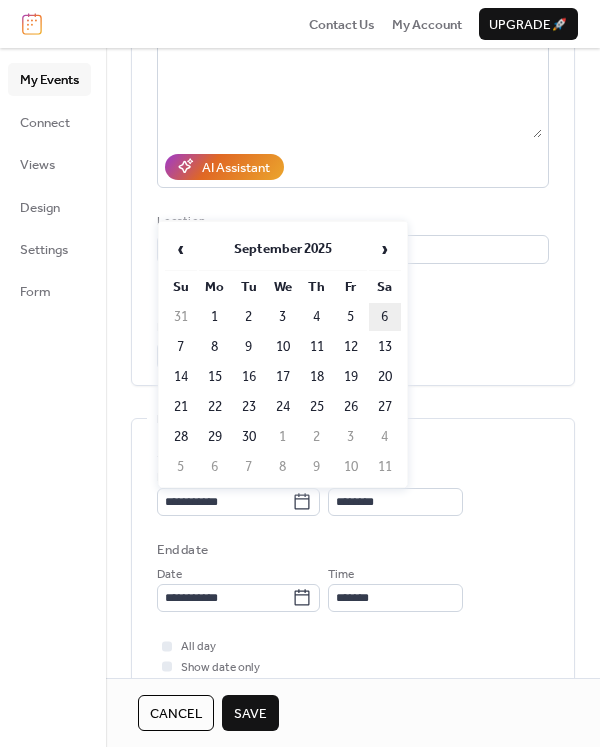 click on "6" at bounding box center [385, 317] 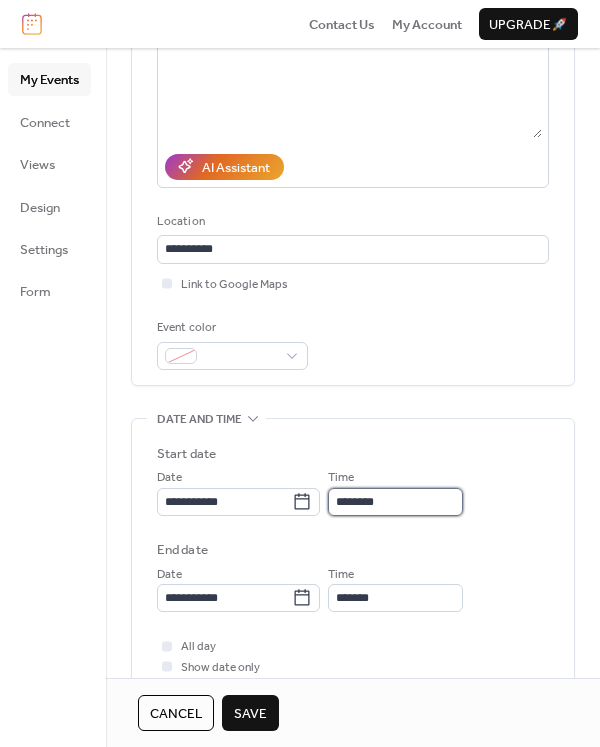 click on "********" at bounding box center [395, 502] 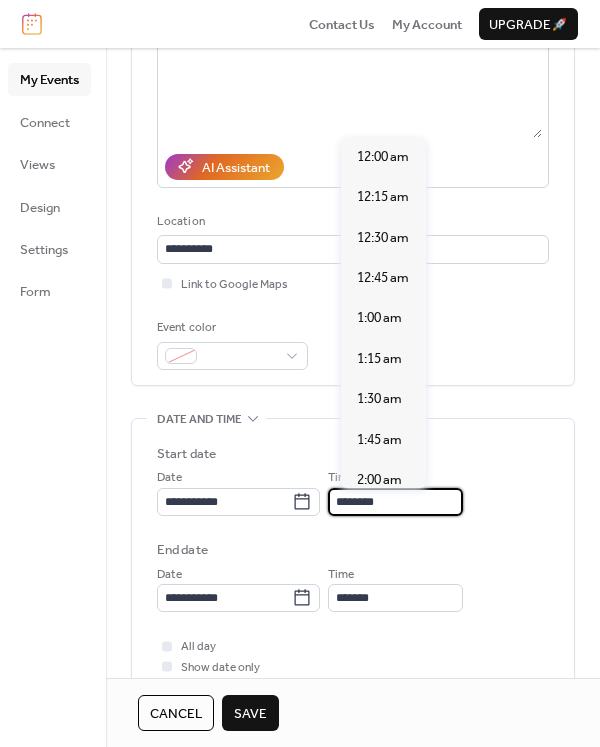 scroll, scrollTop: 1915, scrollLeft: 0, axis: vertical 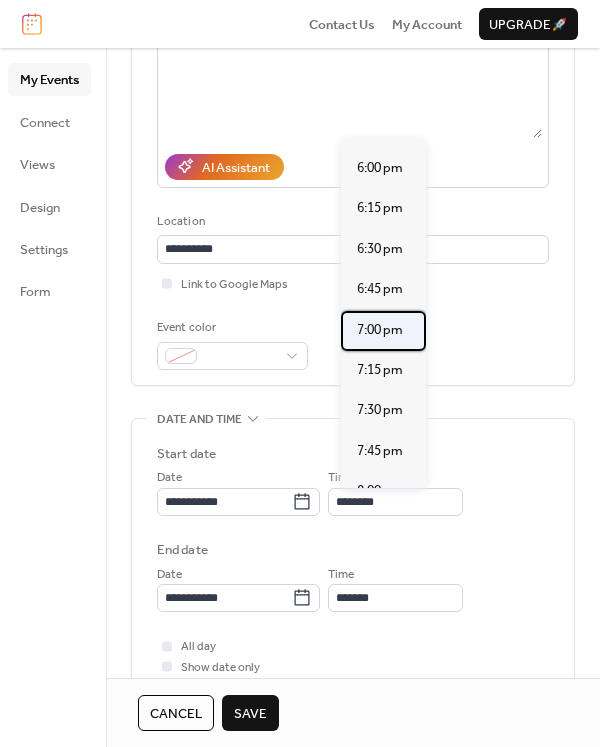 click on "7:00 pm" at bounding box center [380, 330] 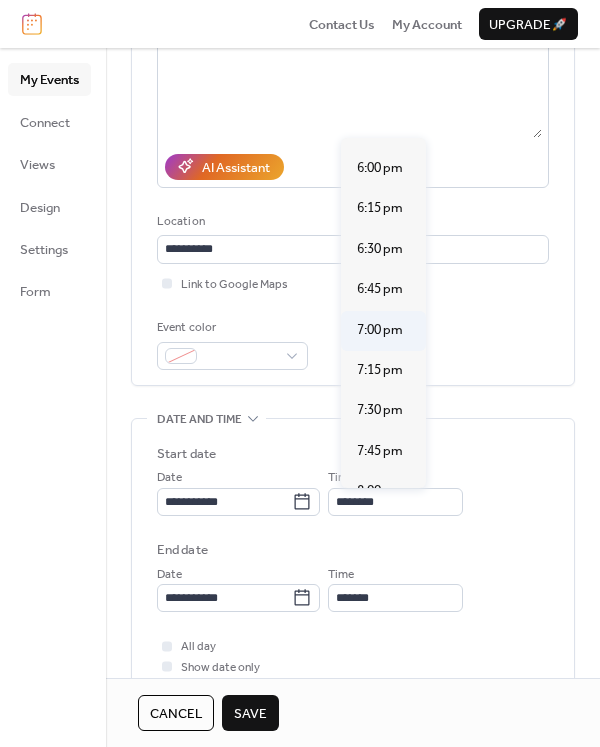 type on "*******" 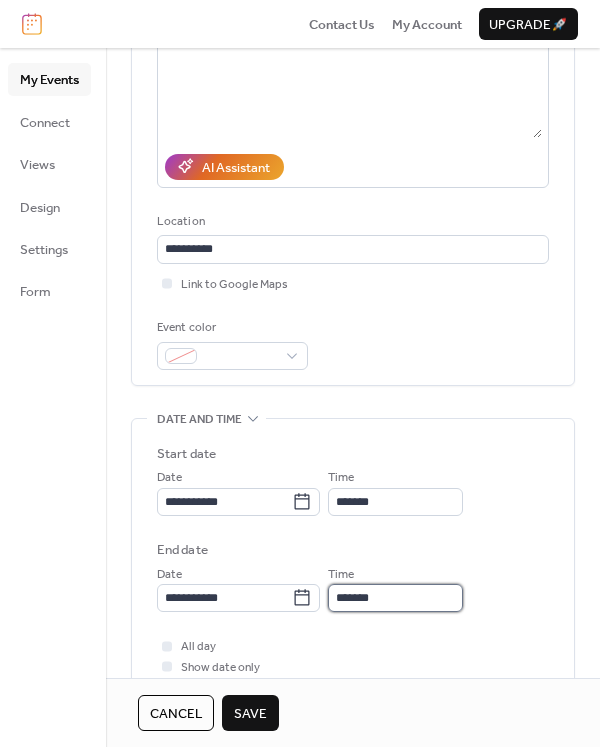 click on "*******" at bounding box center [395, 598] 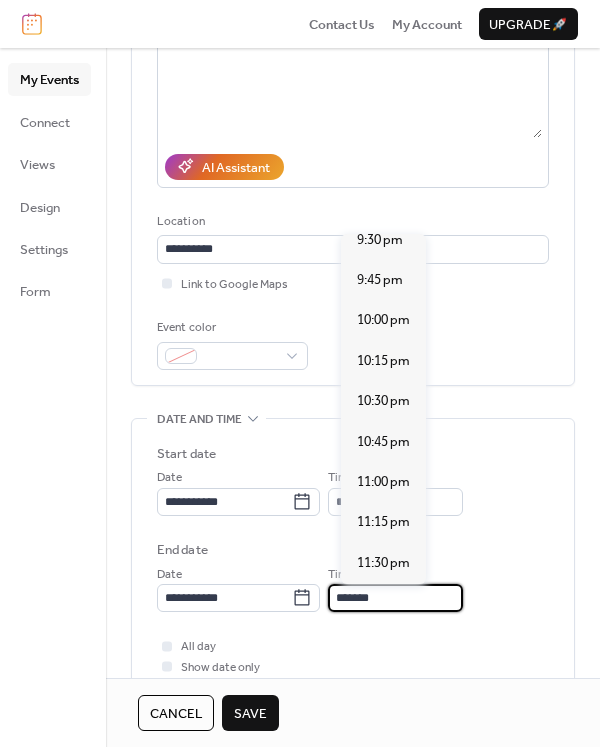 scroll, scrollTop: 394, scrollLeft: 0, axis: vertical 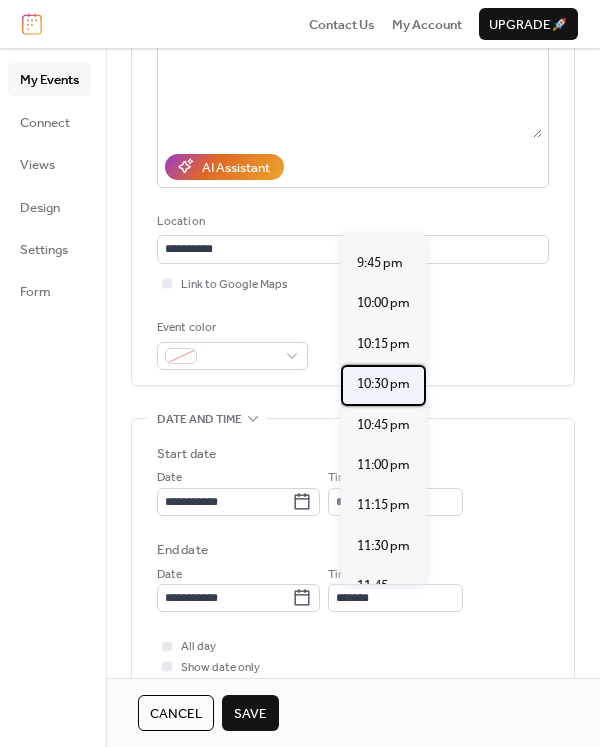 click on "10:30 pm" at bounding box center (383, 384) 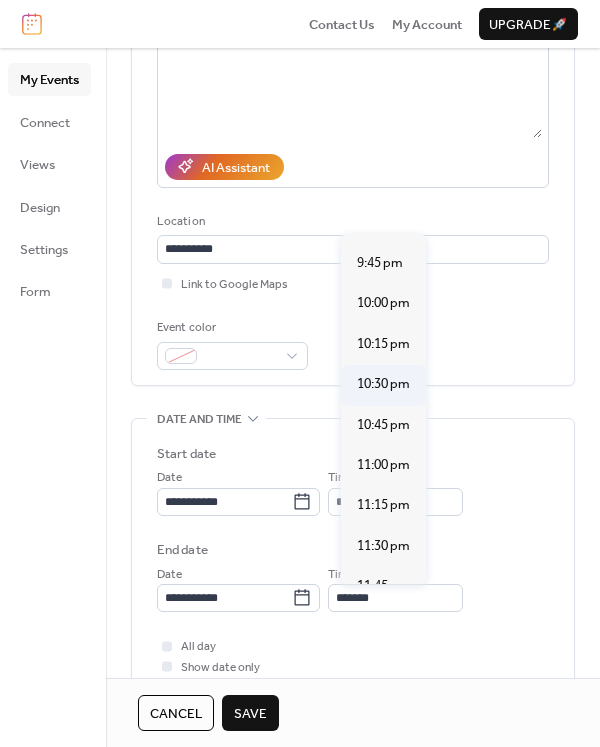 type on "********" 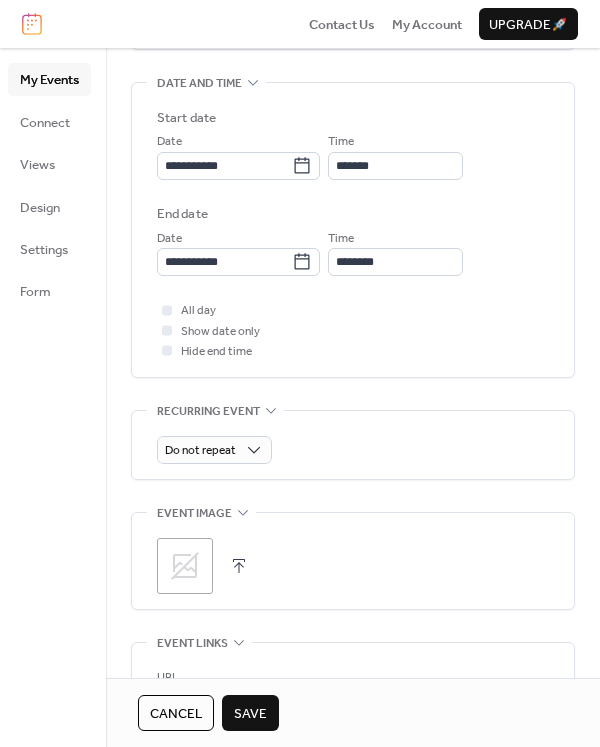scroll, scrollTop: 600, scrollLeft: 0, axis: vertical 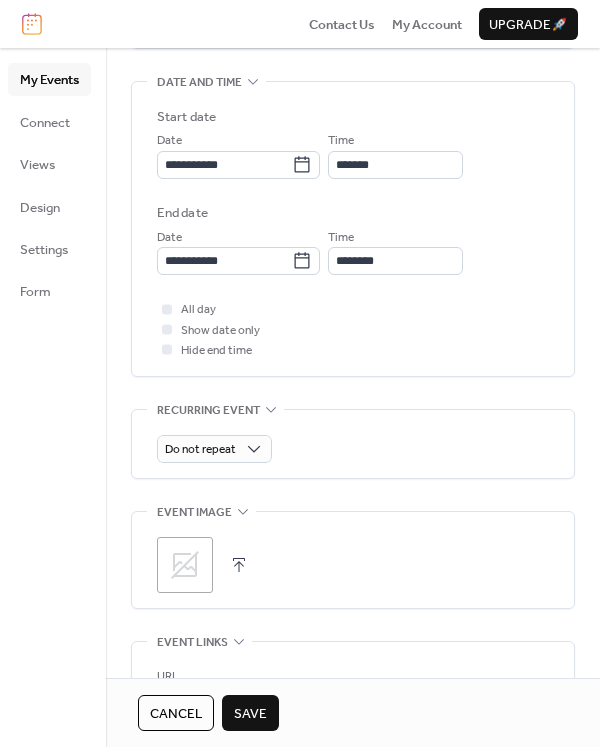 click 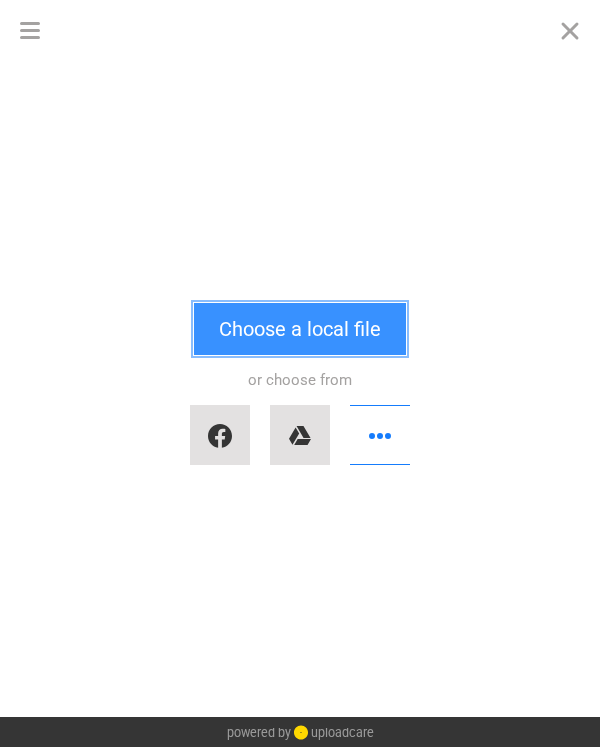 click on "Choose a local file" at bounding box center (300, 329) 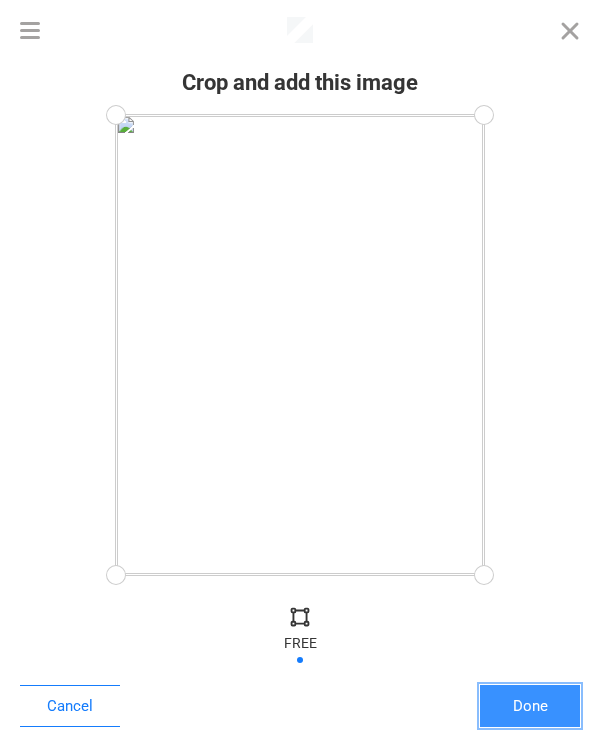 click on "Done" at bounding box center [530, 706] 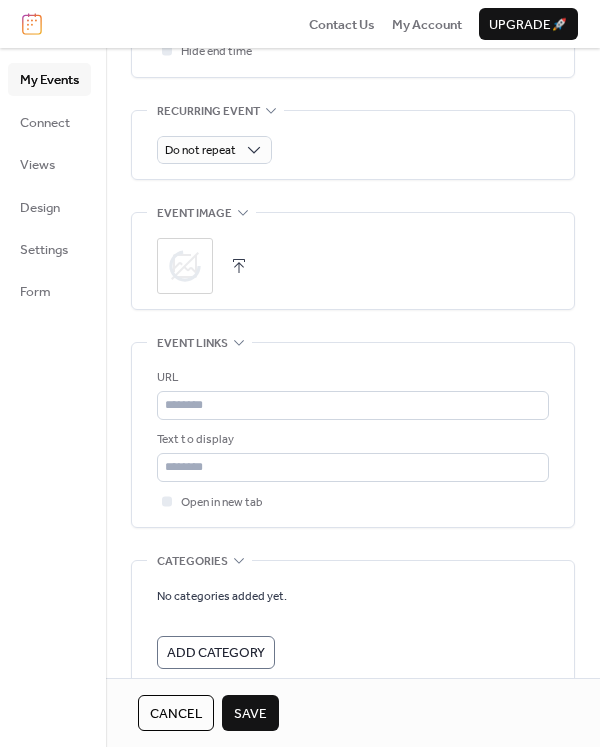 scroll, scrollTop: 900, scrollLeft: 0, axis: vertical 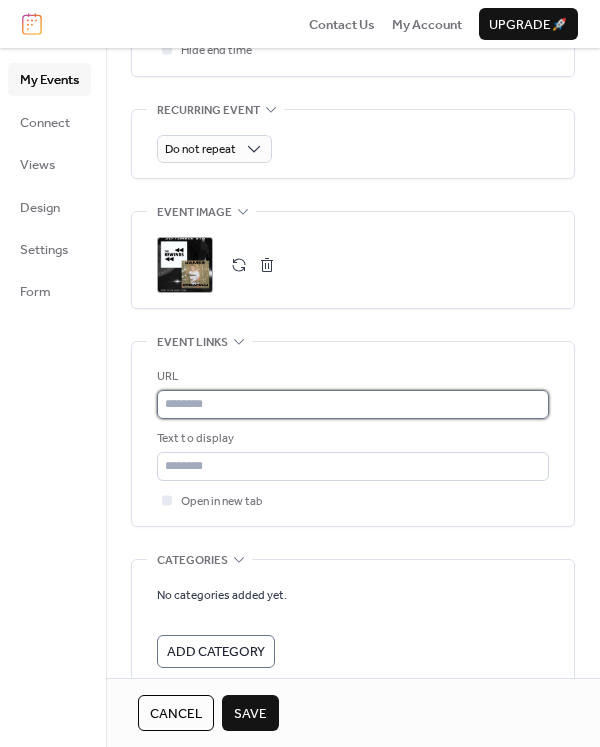 click at bounding box center (353, 404) 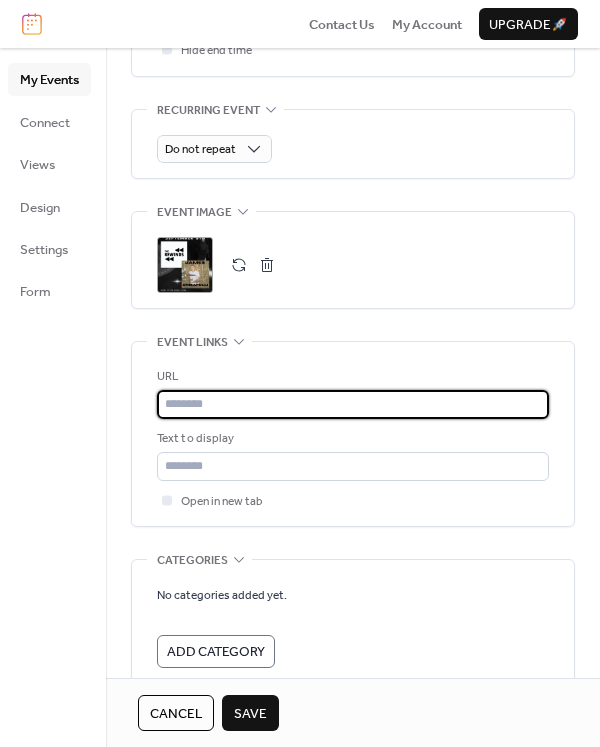 paste on "**********" 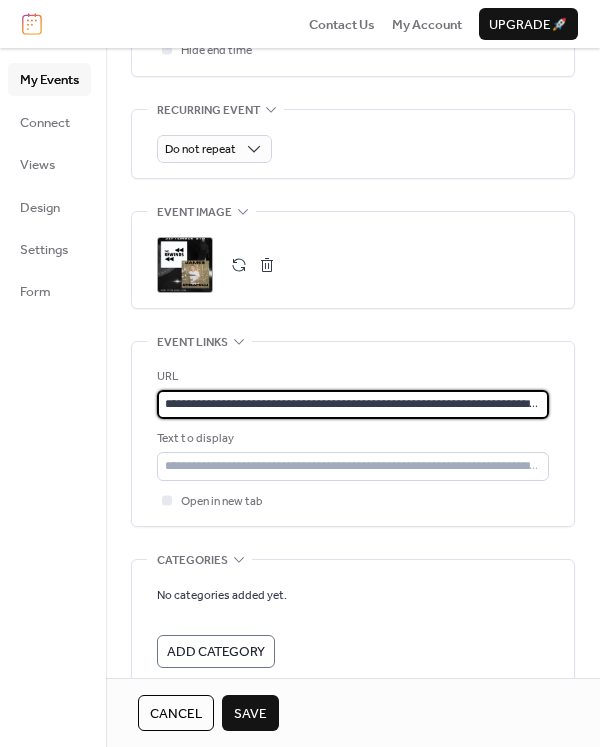 scroll, scrollTop: 0, scrollLeft: 108, axis: horizontal 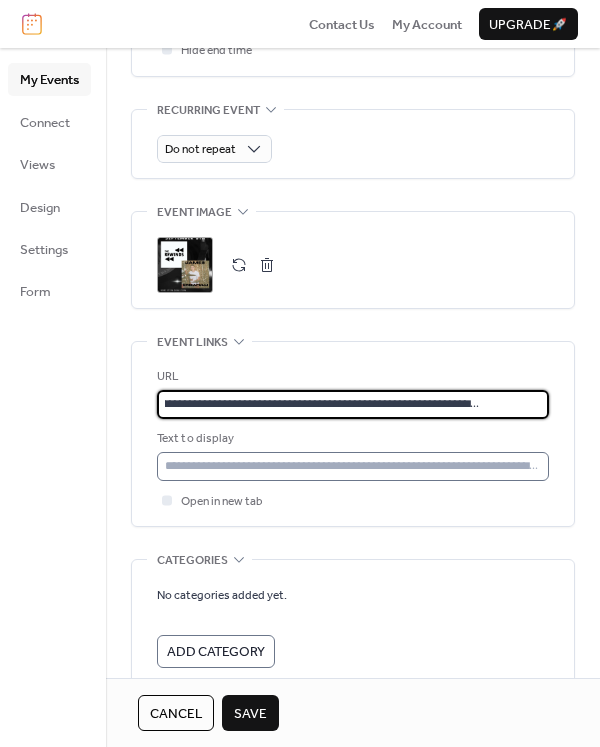 type on "**********" 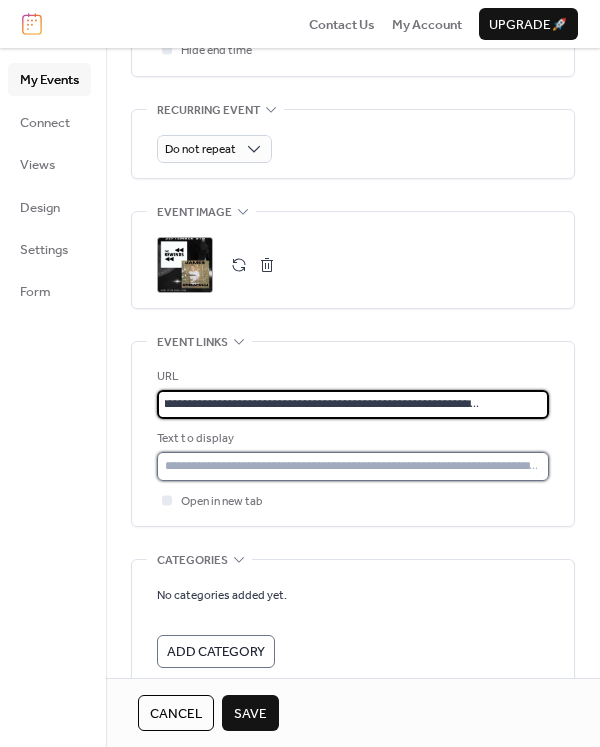 click at bounding box center (353, 466) 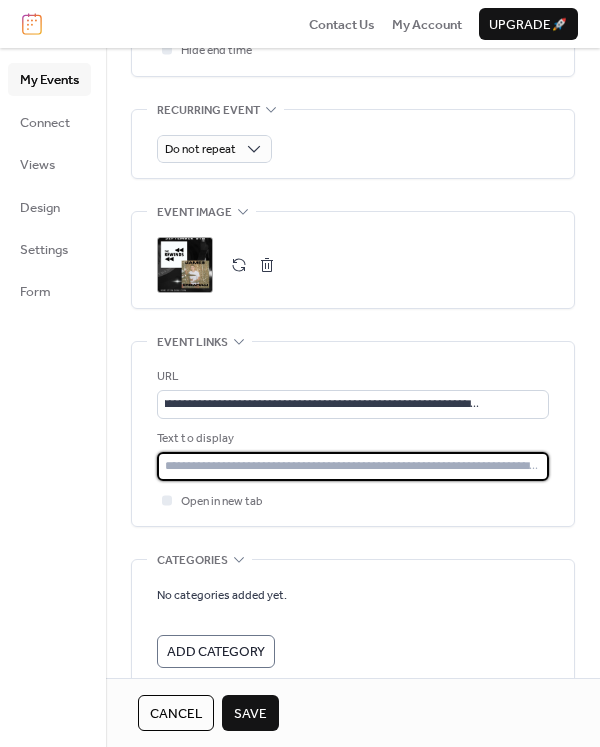 scroll, scrollTop: 0, scrollLeft: 0, axis: both 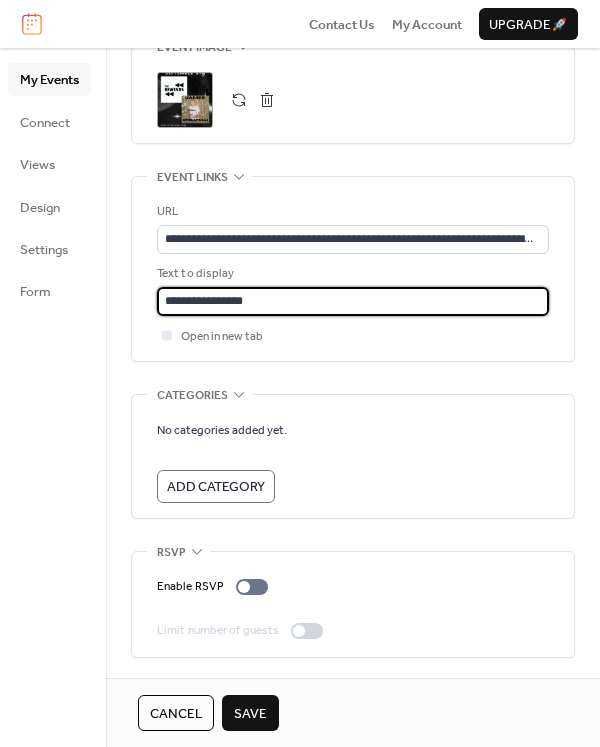 type on "**********" 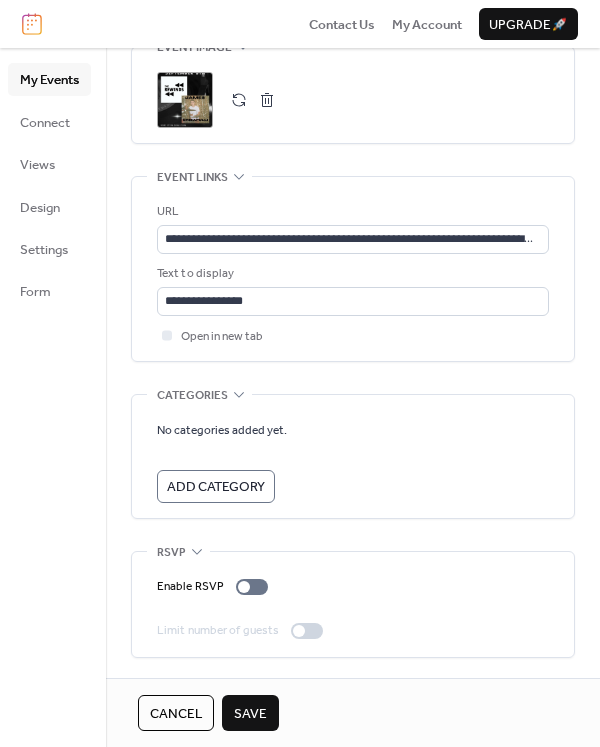 click on "Save" at bounding box center (250, 714) 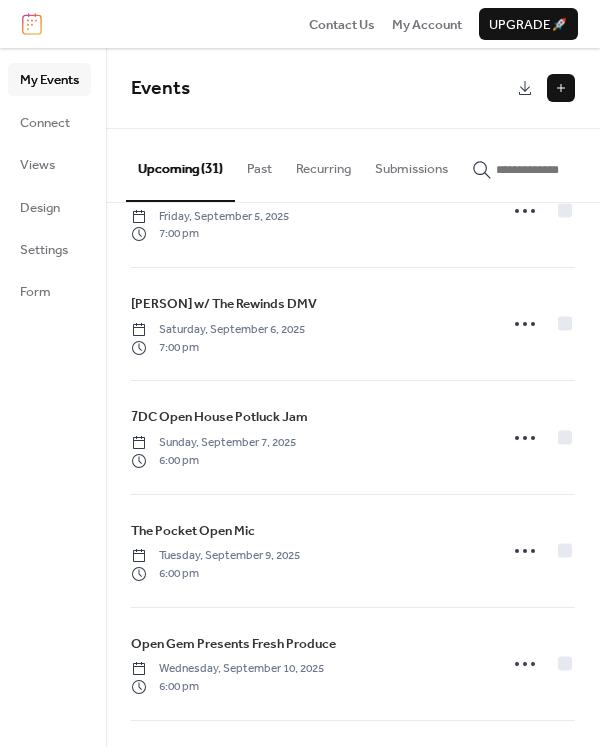scroll, scrollTop: 2216, scrollLeft: 0, axis: vertical 